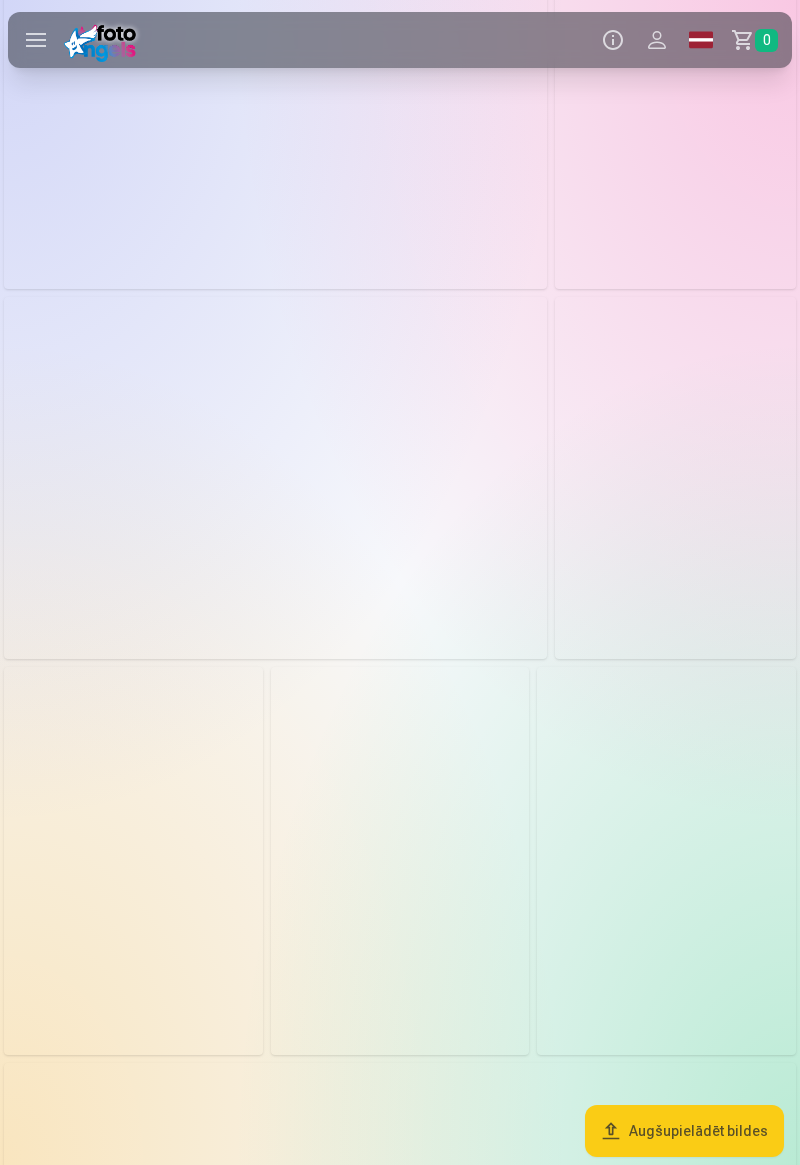 scroll, scrollTop: 10048, scrollLeft: 0, axis: vertical 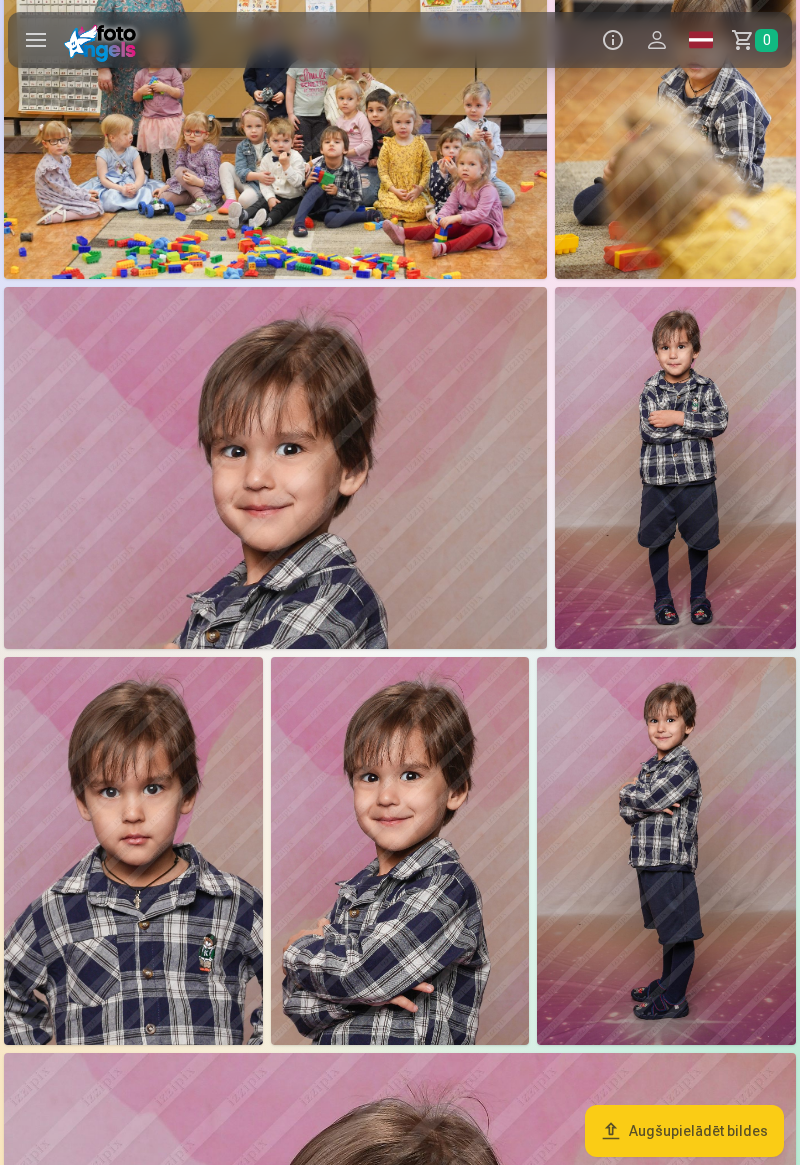 click at bounding box center (133, 851) 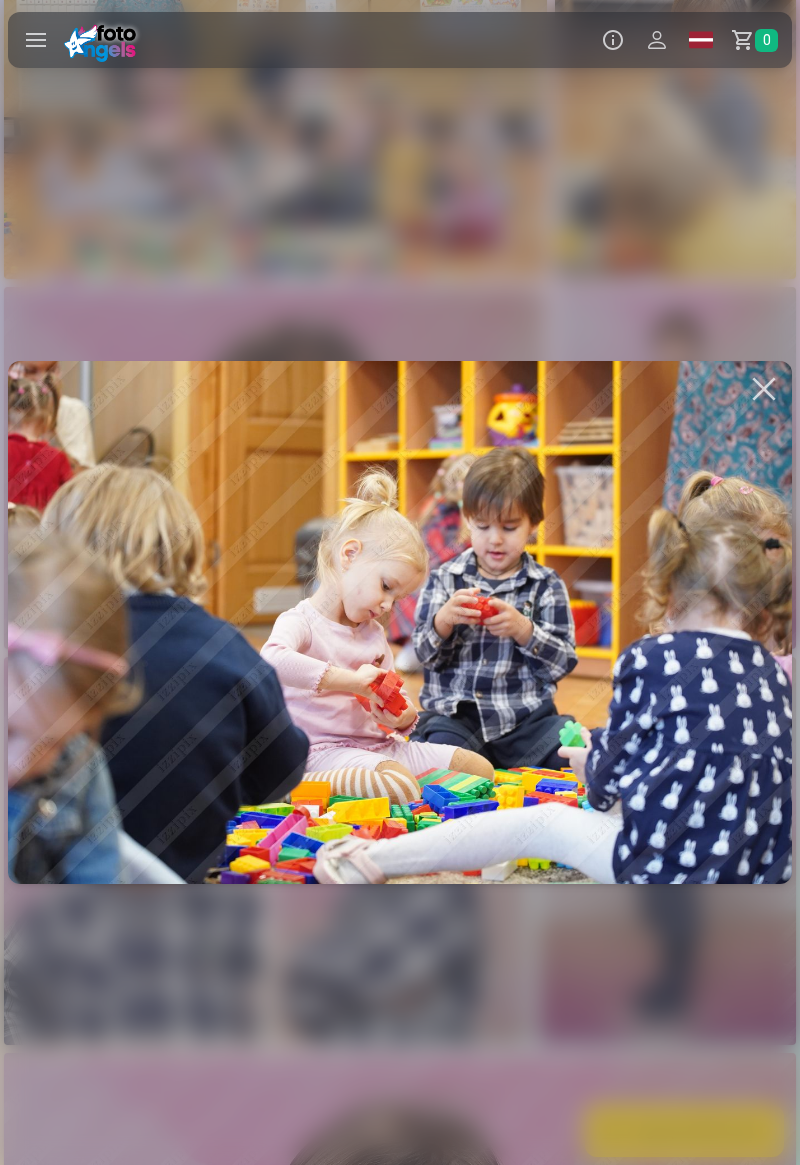 scroll, scrollTop: 0, scrollLeft: 27200, axis: horizontal 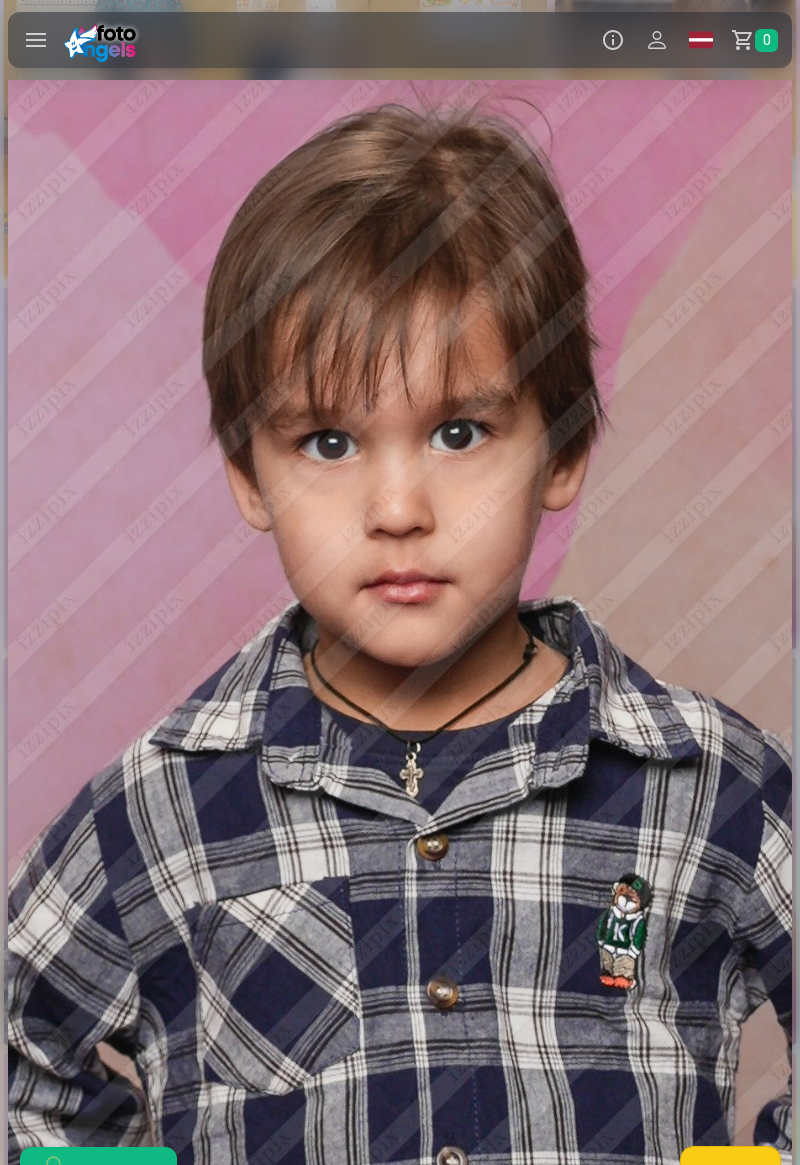 click at bounding box center (400, 622) 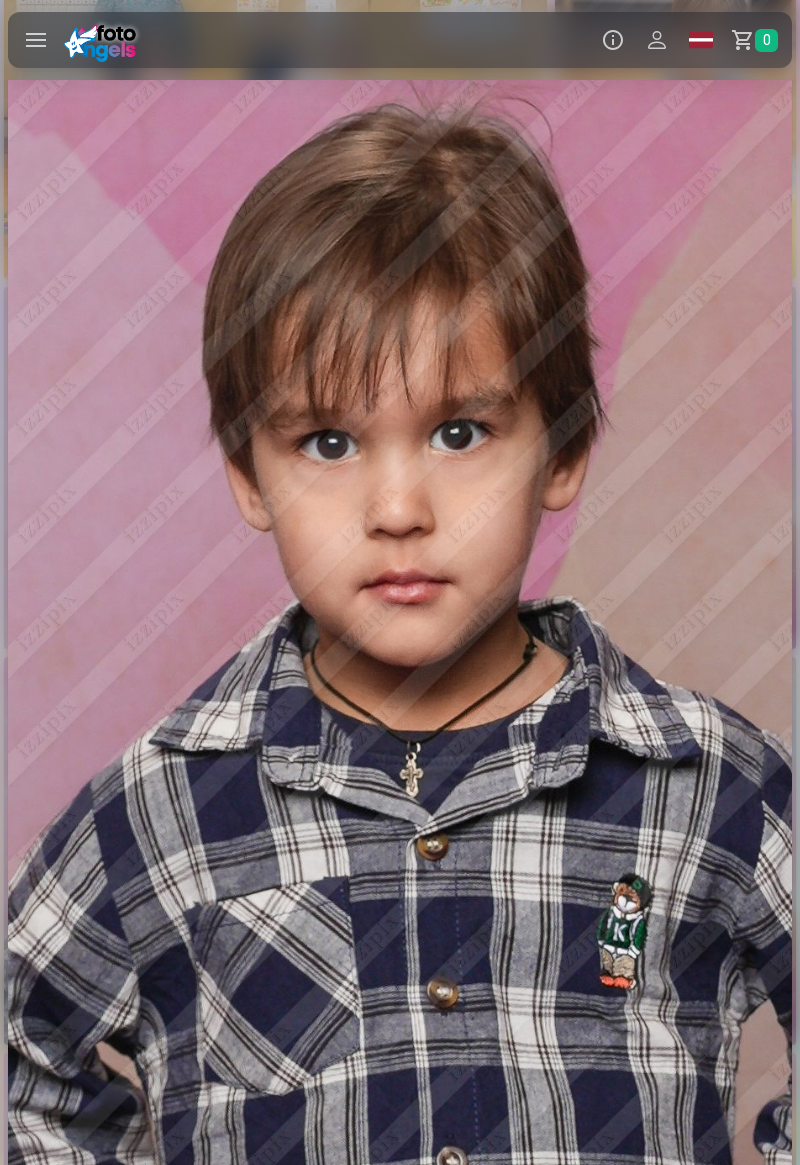 scroll, scrollTop: 0, scrollLeft: 27202, axis: horizontal 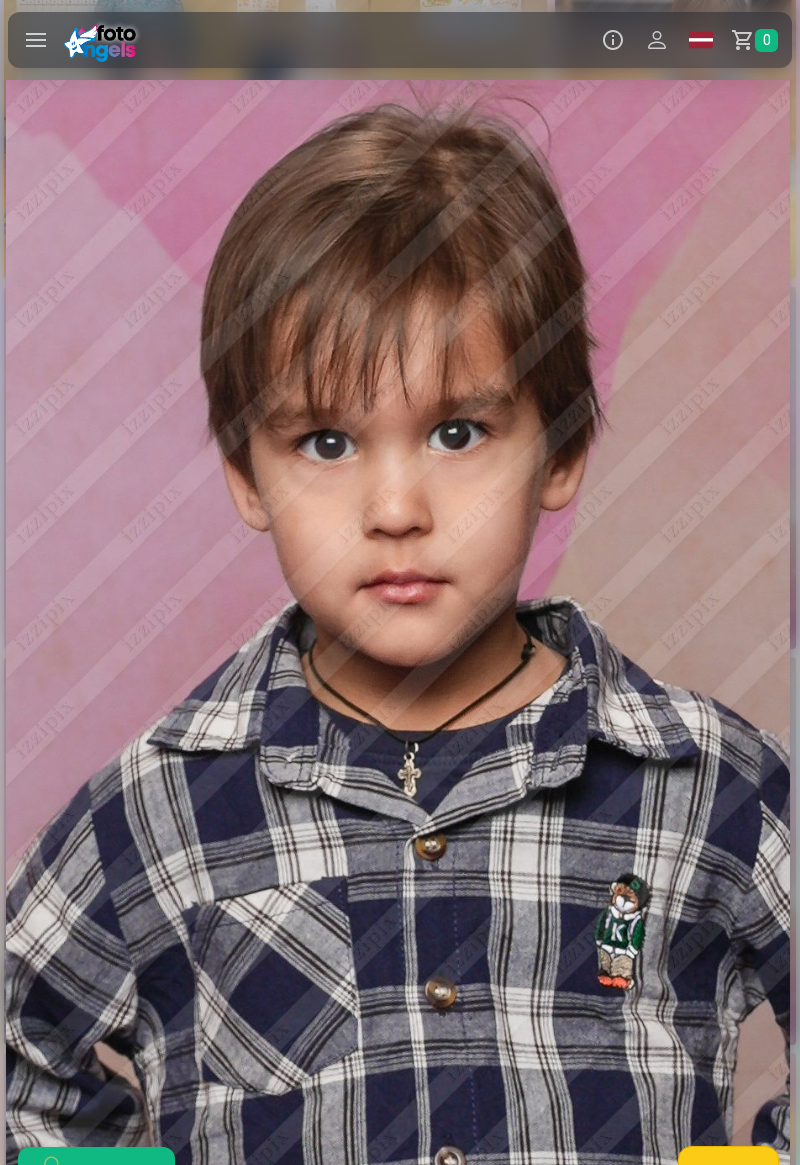 click at bounding box center (36, 40) 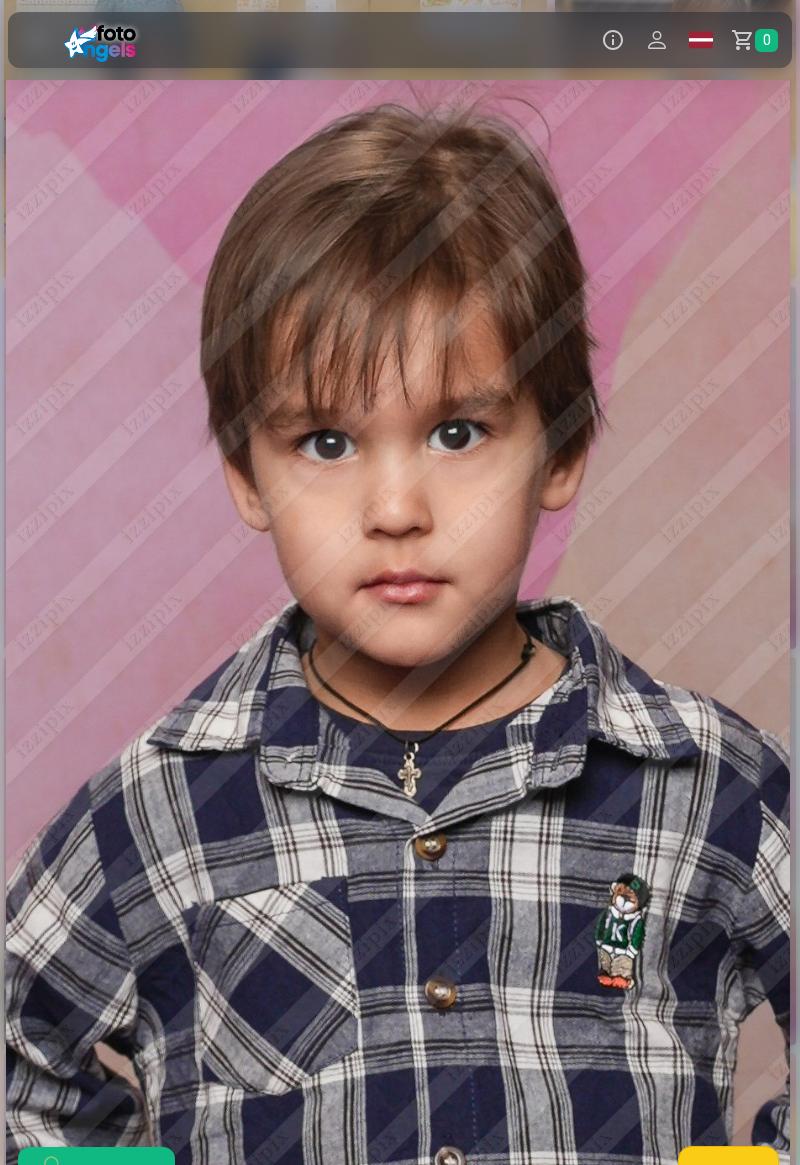 click on "Foto izdrukas 5 Komplekti 4 Magnēti 8 Krūzes 9 Suvenīri 9 Foto kalendāri 2 Atslēgu piekariņi 3 Visi produkti" at bounding box center (-400, 450) 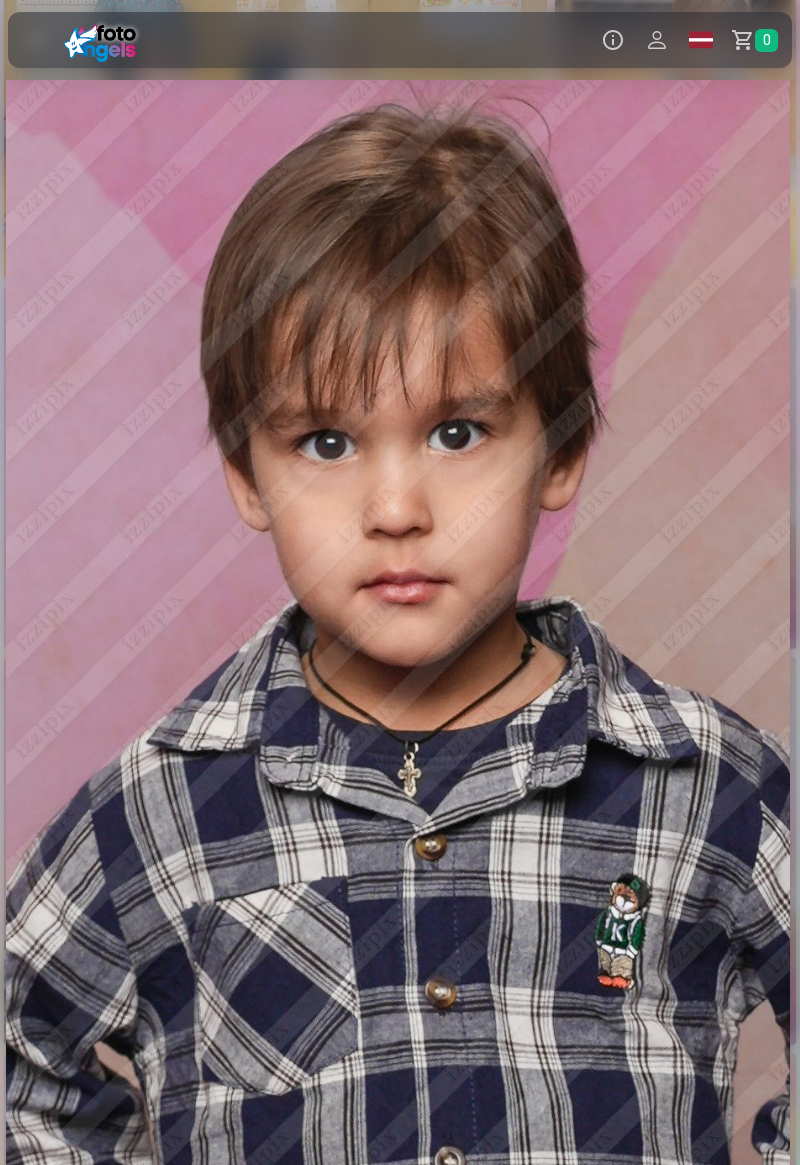 click on "Foto izdrukas 5 Komplekti 4 Magnēti 8 Krūzes 9 Suvenīri 9 Foto kalendāri 2 Atslēgu piekariņi 3 Visi produkti" at bounding box center [-400, 450] 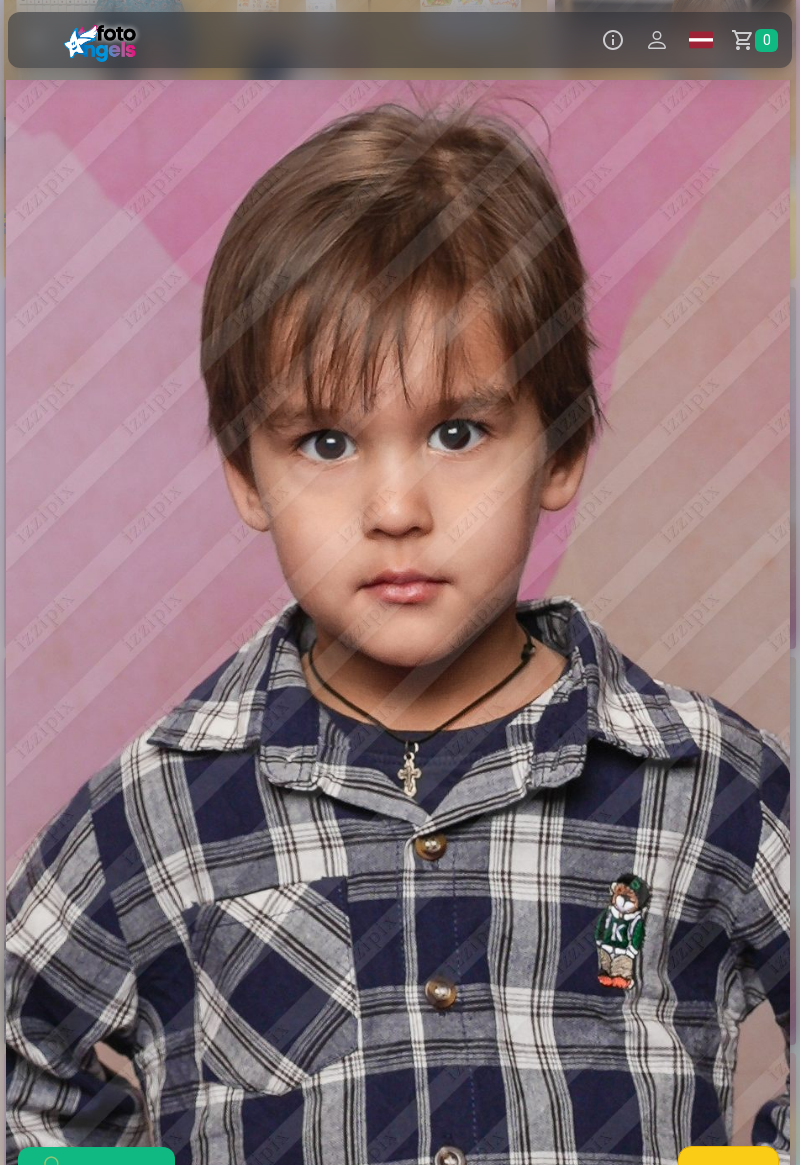 click on "Foto izdrukas 5 Komplekti 4 Magnēti 8 Krūzes 9 Suvenīri 9 Foto kalendāri 2 Atslēgu piekariņi 3 Visi produkti" at bounding box center (-400, 450) 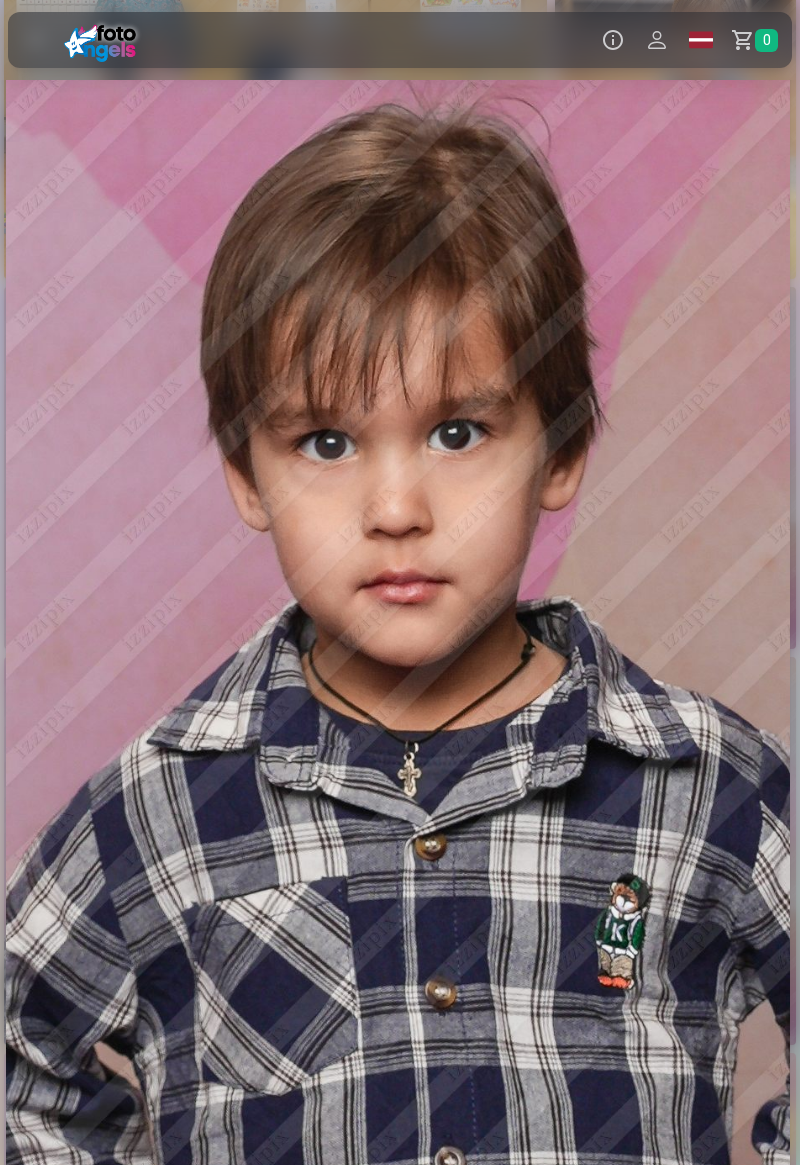 click on "Foto izdrukas 5 Komplekti 4 Magnēti 8 Krūzes 9 Suvenīri 9 Foto kalendāri 2 Atslēgu piekariņi 3 Visi produkti" at bounding box center [-400, 450] 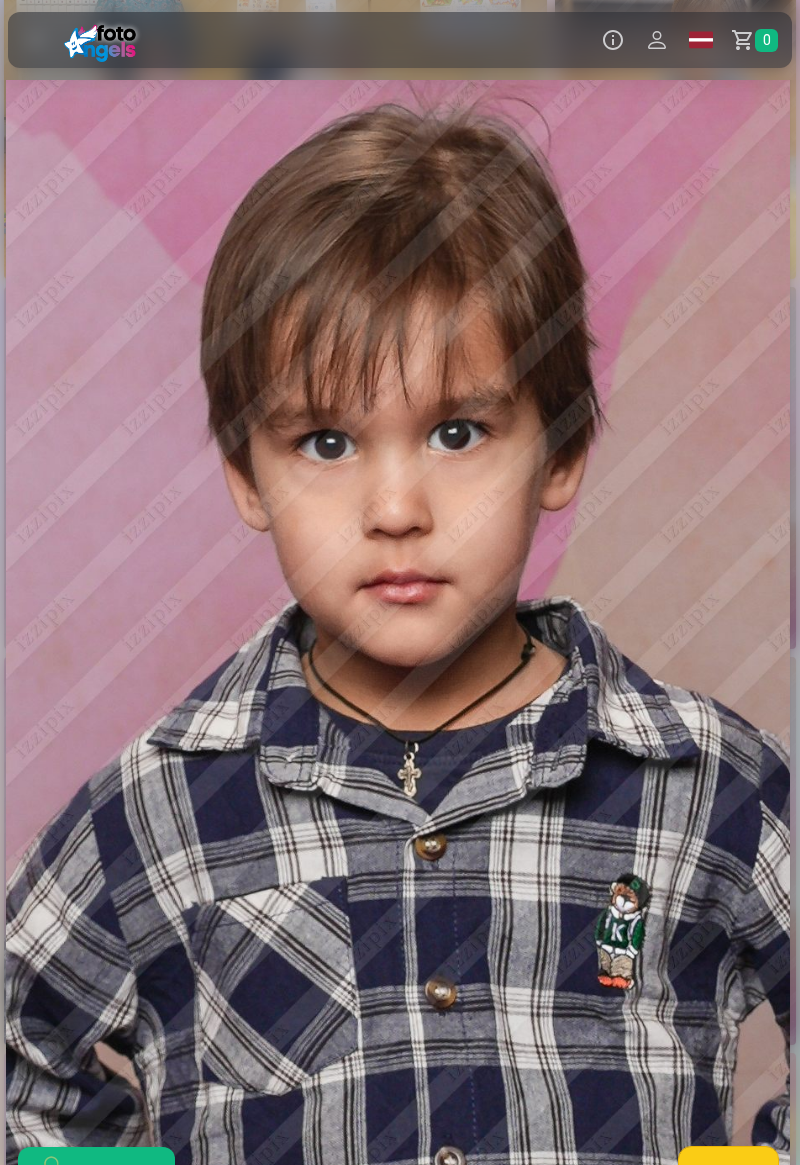 click at bounding box center [36, 40] 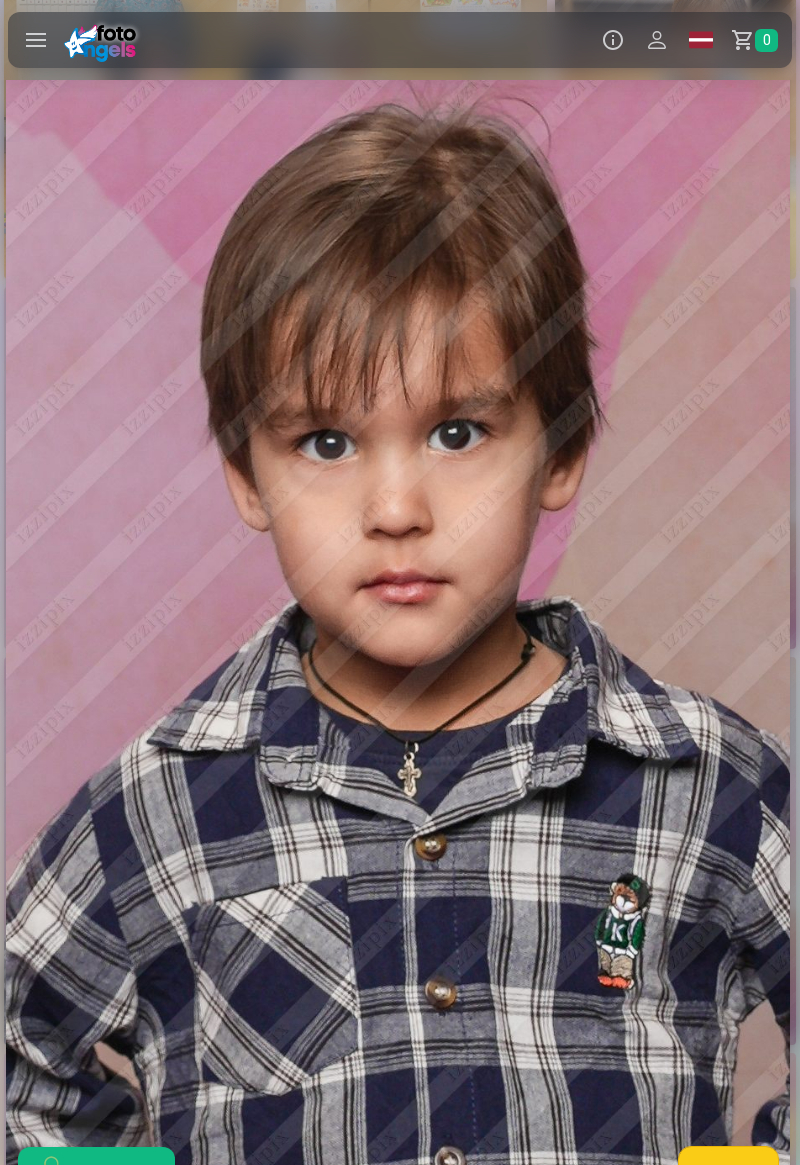 scroll, scrollTop: 0, scrollLeft: 27209, axis: horizontal 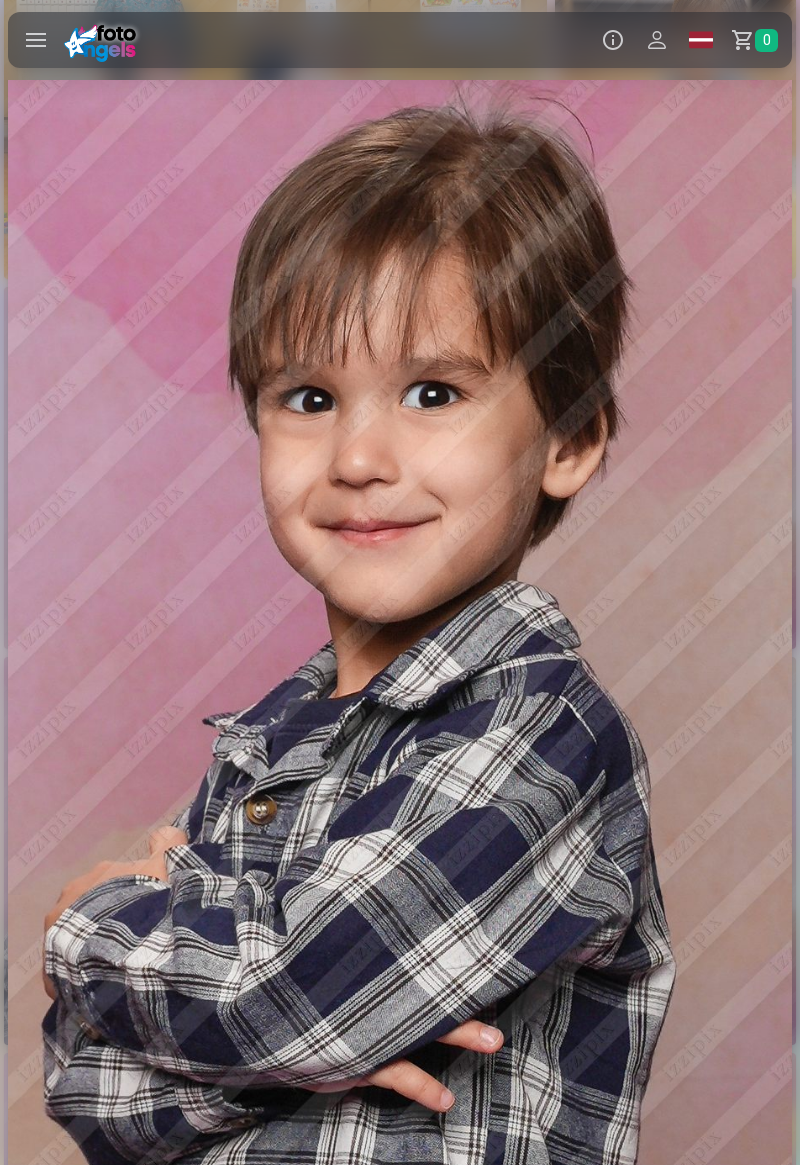 click at bounding box center [36, 40] 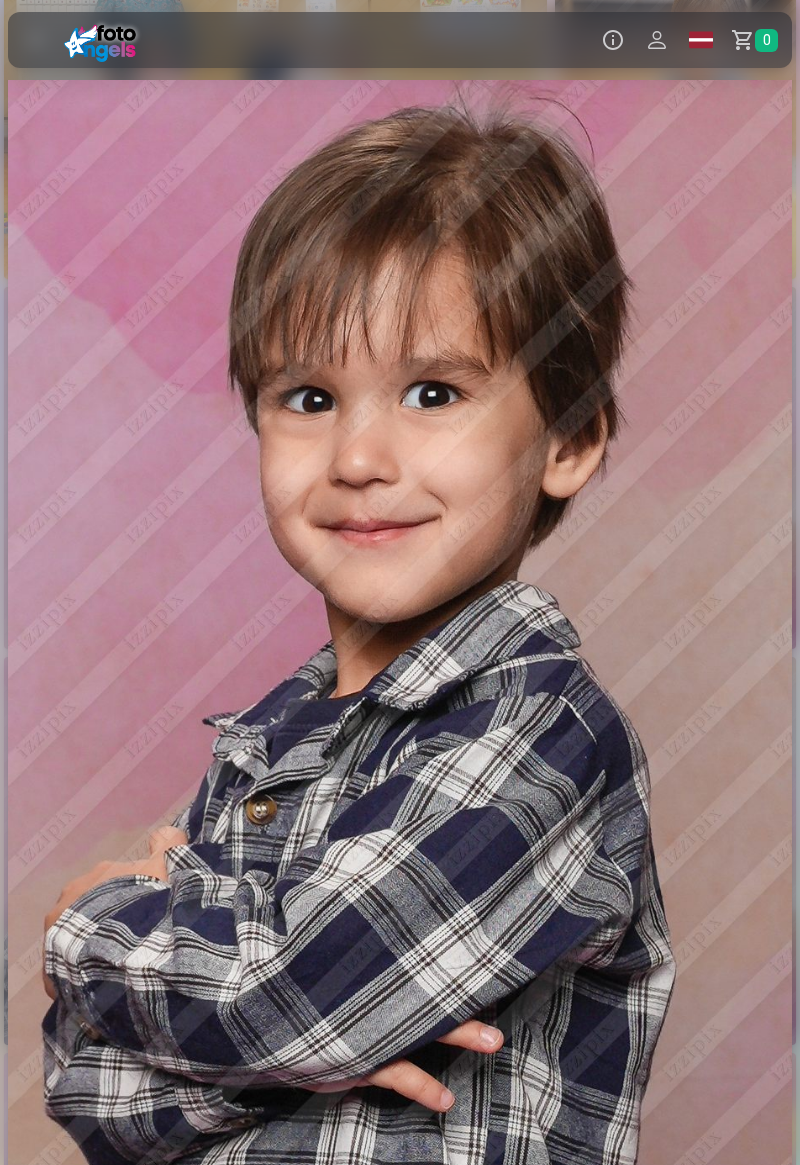 click on "Foto izdrukas 5" at bounding box center (-667, 212) 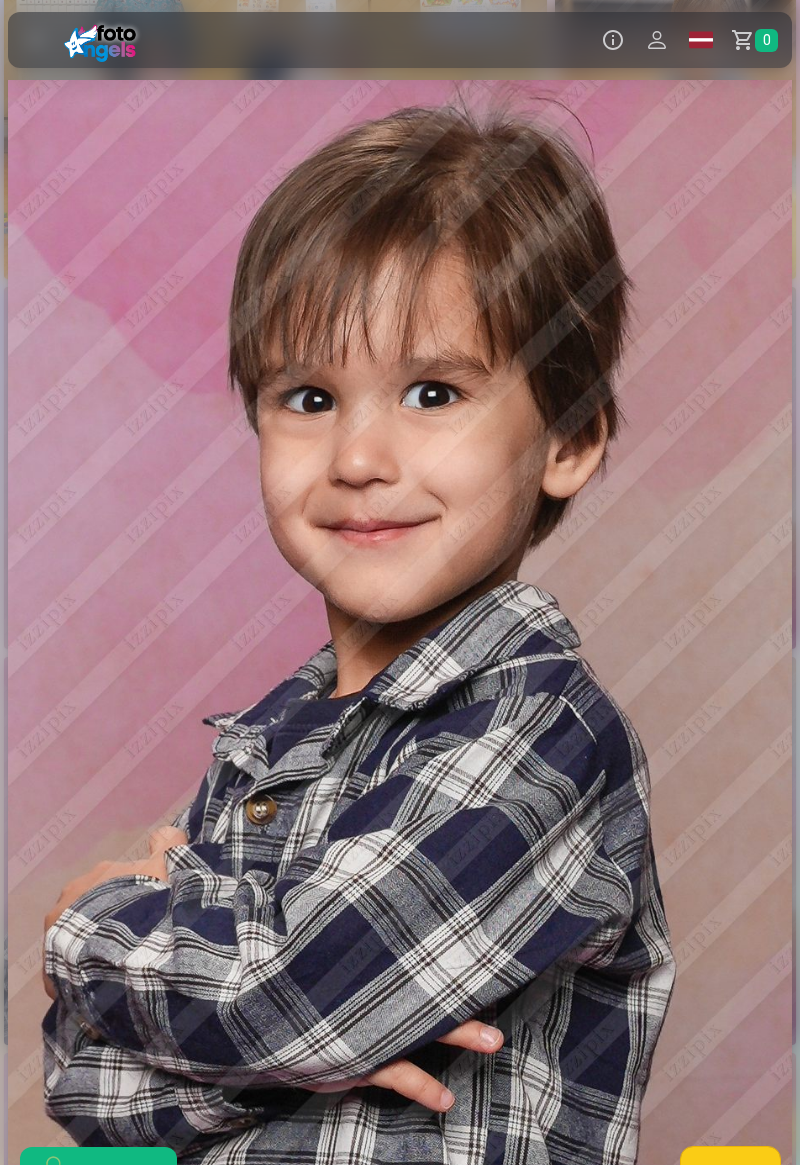 click at bounding box center (-320, 203) 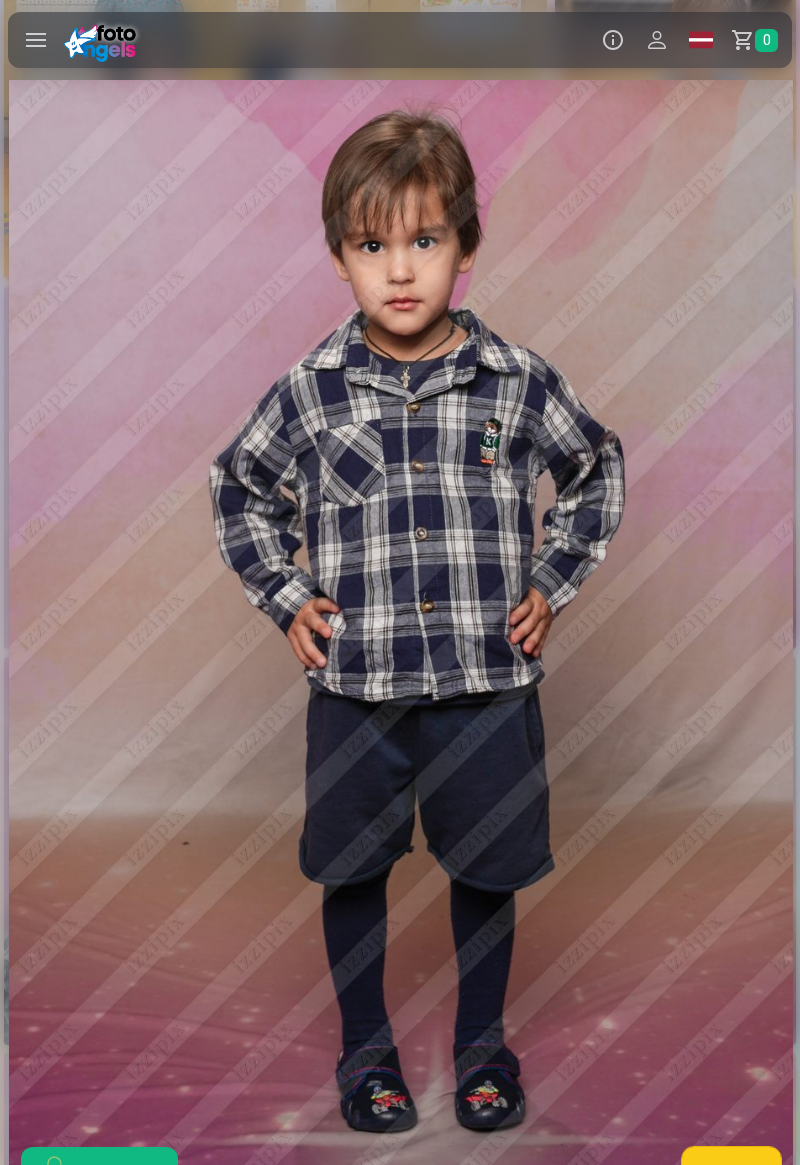 scroll, scrollTop: 0, scrollLeft: 36800, axis: horizontal 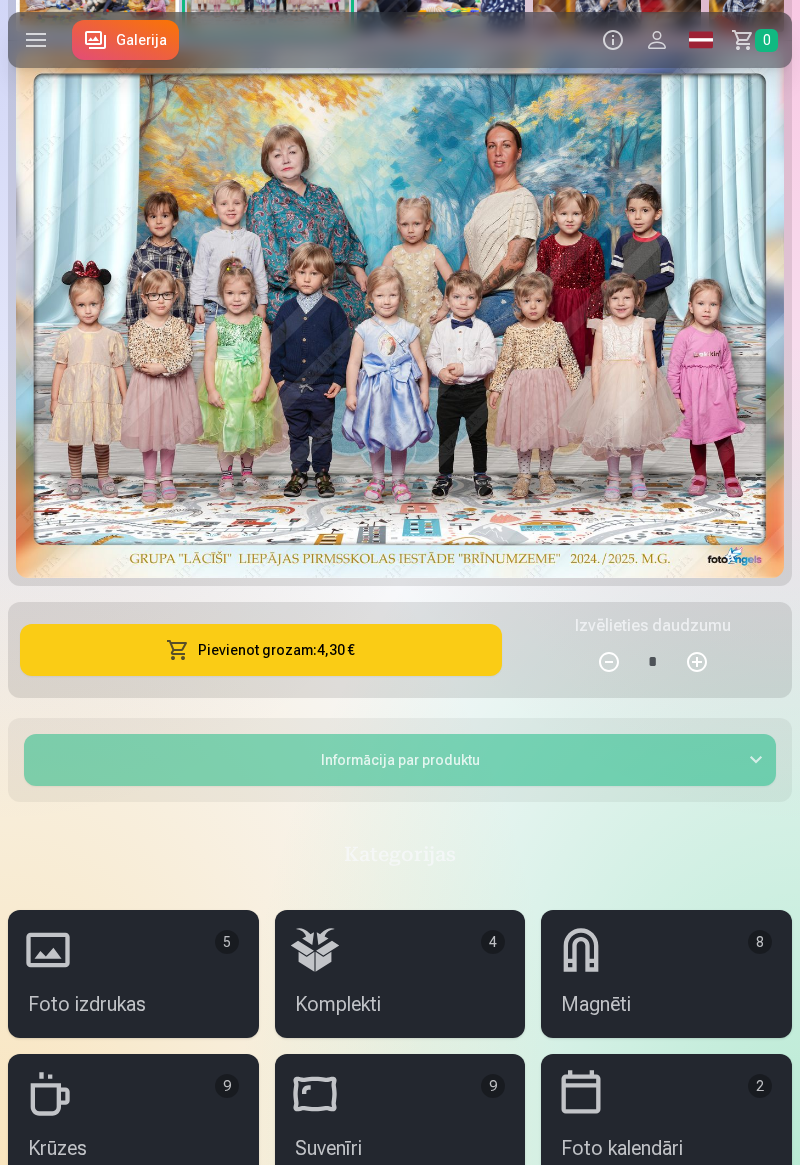 click at bounding box center [400, 313] 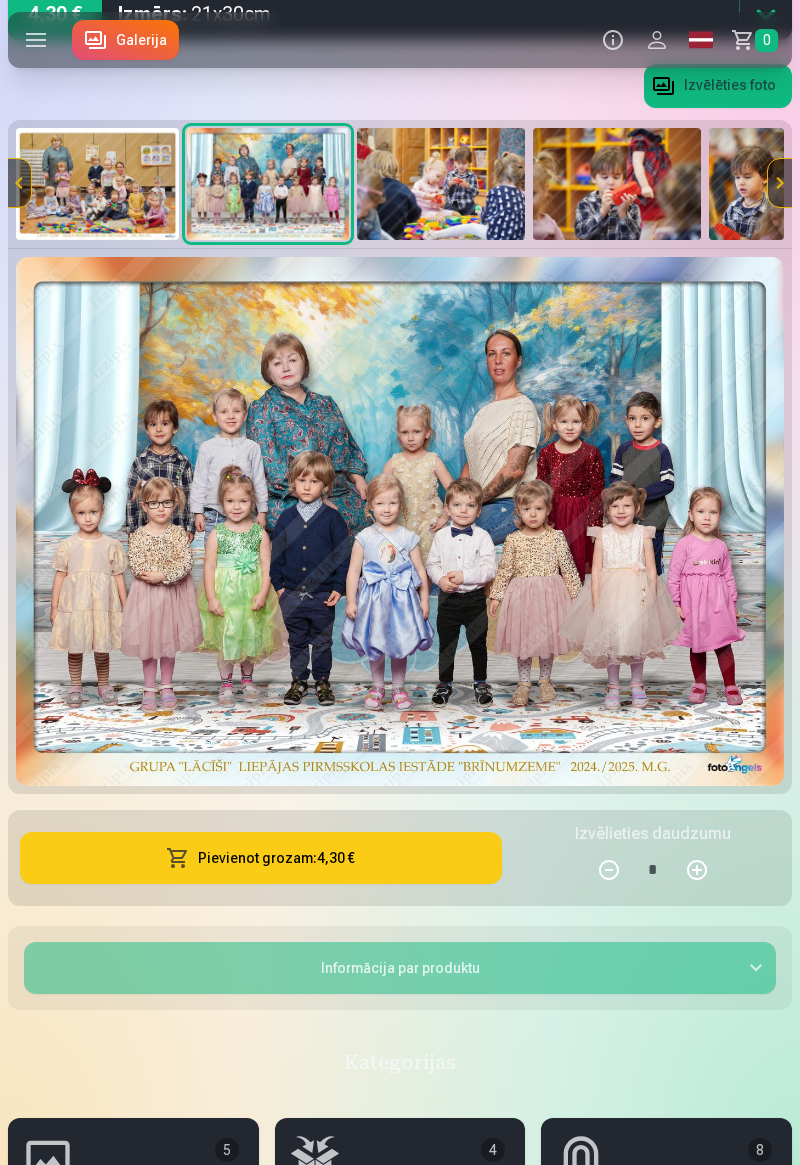scroll, scrollTop: 0, scrollLeft: 0, axis: both 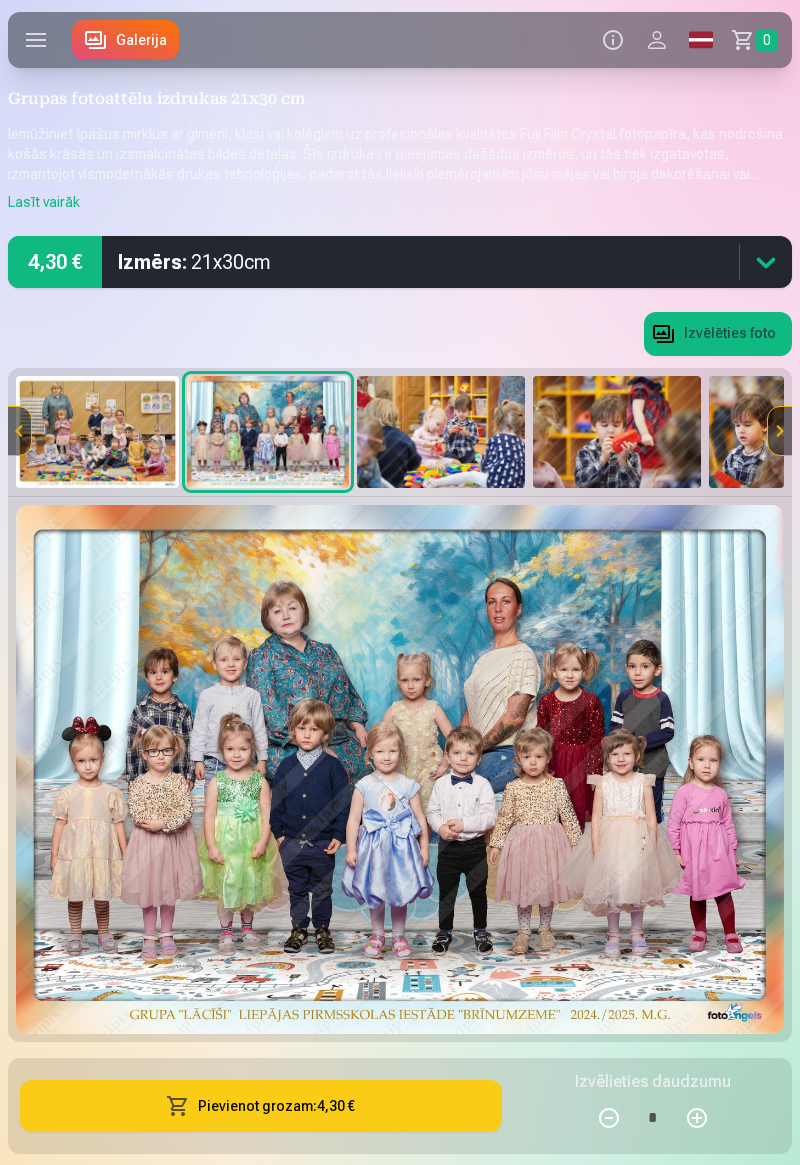 click on "Grupas fotoattēlu izdrukas 21x30 cm Iemūžiniet īpašus mirkļus ar ģimeni, klasi vai kolēģiem uz profesionālas kvalitātes Fuji Film Crystal fotopapīra, kas nodrošina košās krāsās un izsmalcinātas bildes detaļas. Šīs izdrukas ir pieejamas dažādos izmēros, un tās tiek izgatavotas, izmantojot vismodernākās drukas tehnoloģijas, padarot tās lieliski piemērojamām jūsu mājas vai biroja dekorēšanai vai kreatīvas dāvanas pagatavošanai. Izvēlieties mūsu grupas fotoattēlus, lai iemūžinātu savas vērtīgās atmiņas ar labi saskatāmām detaļām un augstu krāsu precizitāti, kas palīdzēs atsaukt atmiņā šo īpašo mirkli katru reizi, kad tos aplūkosiet.
UZMANĪBU ! *
Grupas fotoattēls tiek apstrādāts. Jūs varat pievienot to savam pasūtījumam. Kad bilde tiks apstrādāta, to nosūtīsim jums kopā ar jūsu pasūtījumu.
Lasīt vairāk 4,30 € Izmērs : 21x30cm Izvēlēties foto Pievienot grozam : 4,30 € Izvēlieties daudzumu * Informācija par produktu 5" at bounding box center [400, 931] 